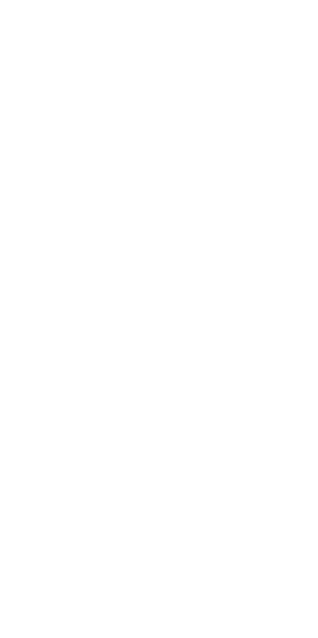scroll, scrollTop: 0, scrollLeft: 0, axis: both 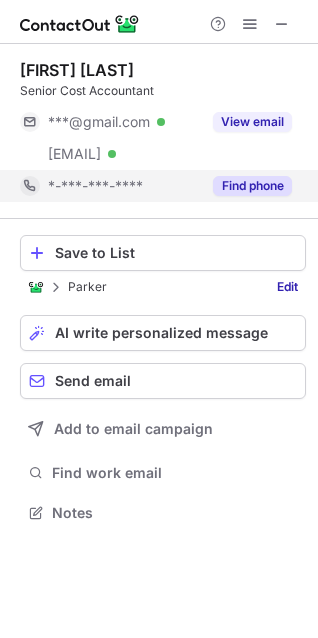 click on "Find phone" at bounding box center [252, 186] 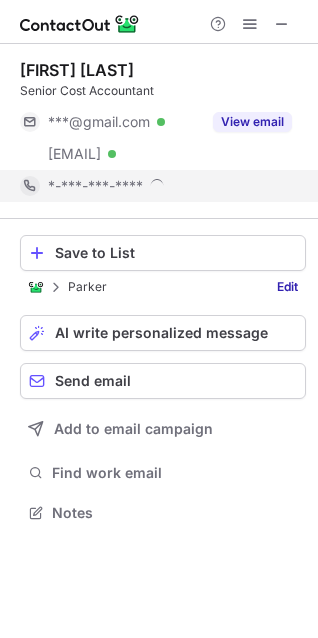 scroll, scrollTop: 10, scrollLeft: 10, axis: both 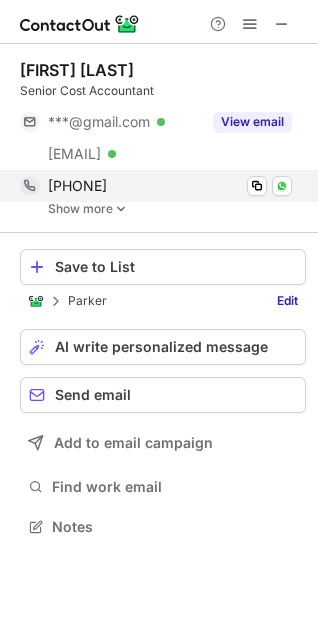 click on "+19097849451" at bounding box center [170, 186] 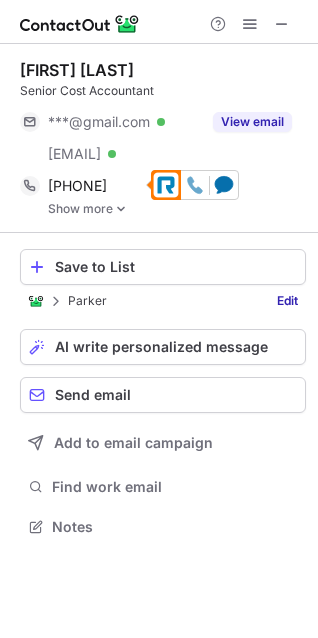 click at bounding box center [195, 185] 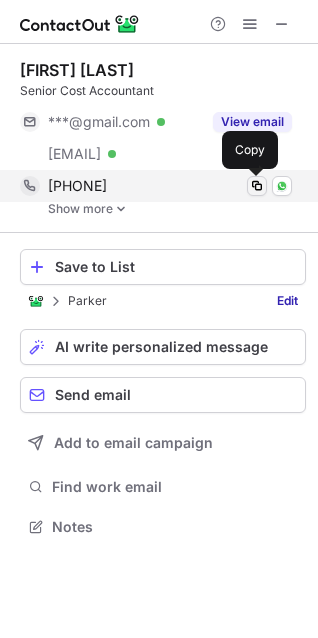 click at bounding box center (257, 186) 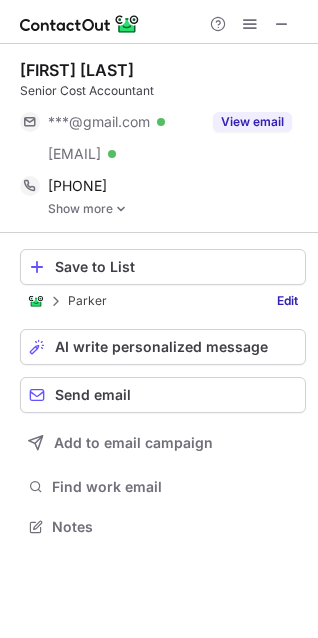 click on "Cindy Lan Senior Cost Accountant ***@gmail.com Verified ***@fonegear.com Verified View email +19097849451 Copy WhatsApp Show more" at bounding box center (163, 138) 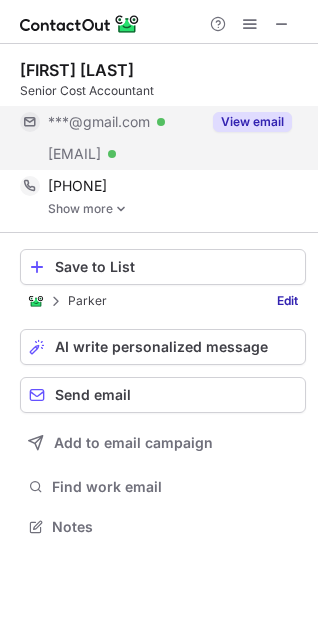 click on "View email" at bounding box center (252, 122) 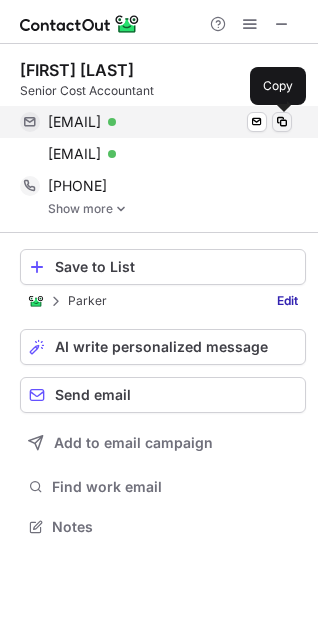 click at bounding box center (282, 122) 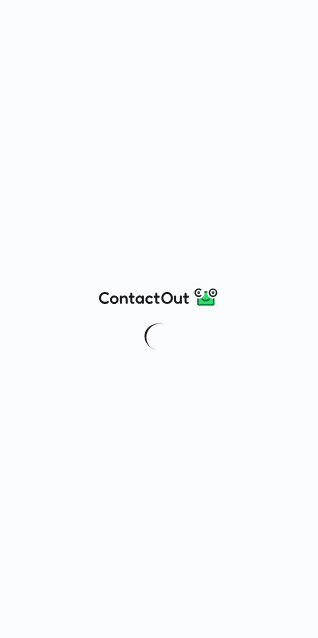 scroll, scrollTop: 0, scrollLeft: 0, axis: both 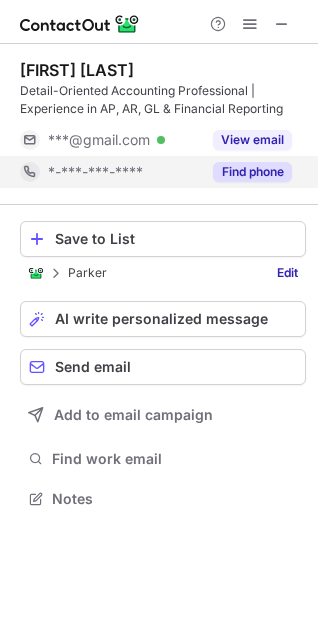 click on "Find phone" at bounding box center (252, 172) 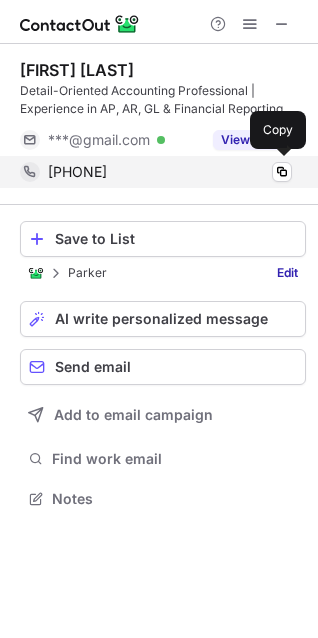 click on "07421907721" at bounding box center [77, 172] 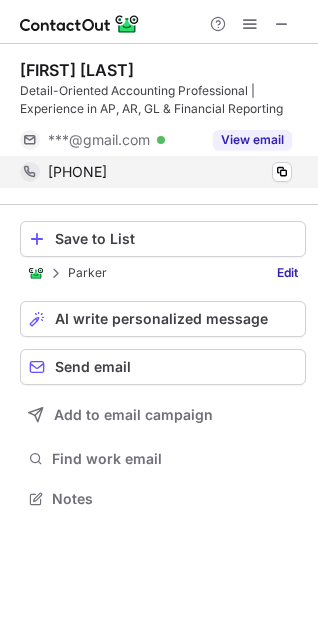 drag, startPoint x: 23, startPoint y: 187, endPoint x: 155, endPoint y: 177, distance: 132.37825 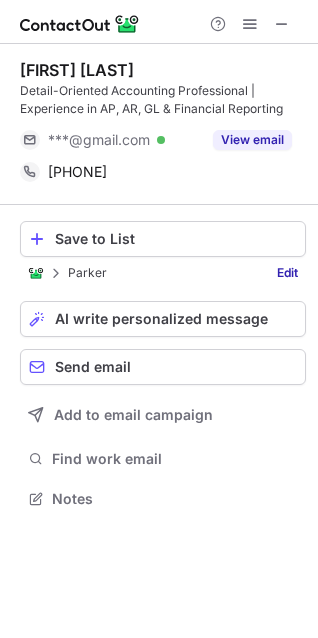 scroll, scrollTop: 484, scrollLeft: 318, axis: both 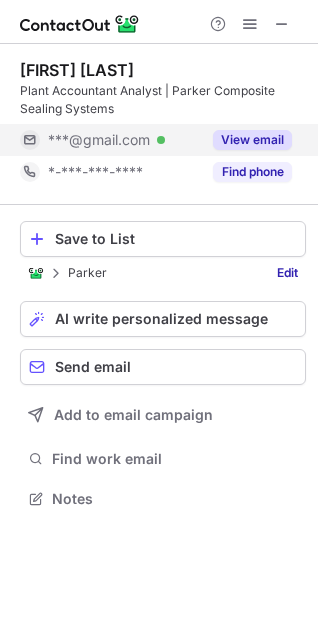 click on "View email" at bounding box center (252, 140) 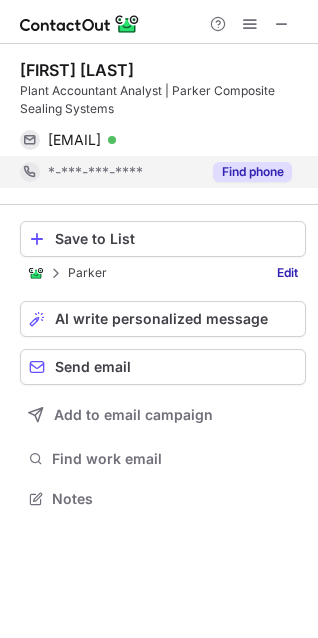 click on "Find phone" at bounding box center (252, 172) 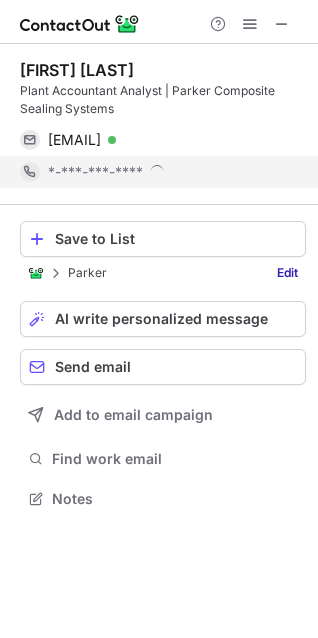 scroll, scrollTop: 10, scrollLeft: 10, axis: both 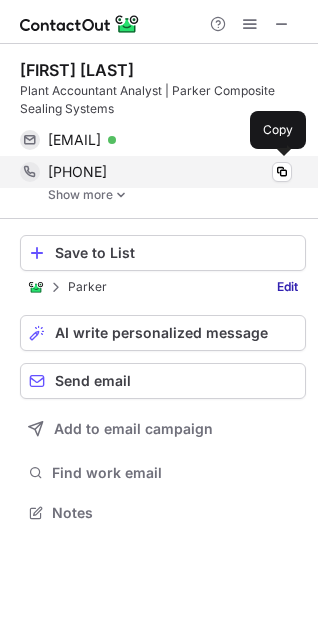 click on "[PHONE]" at bounding box center (170, 172) 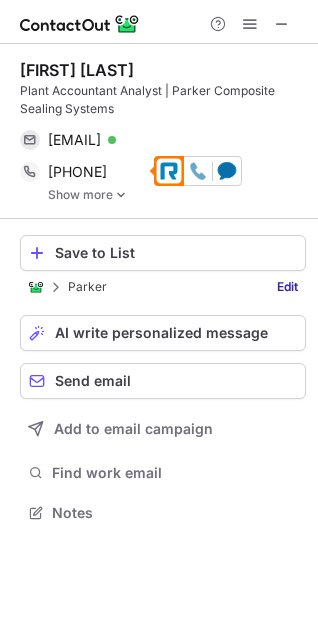click at bounding box center [198, 171] 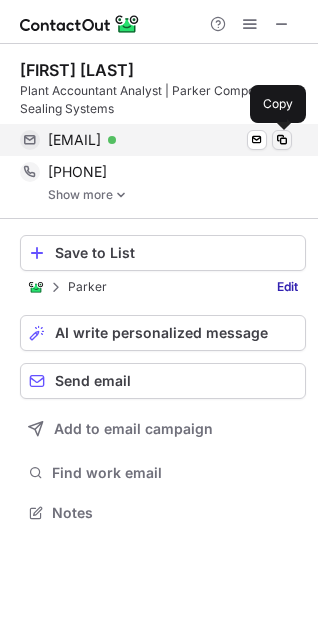 click at bounding box center (282, 140) 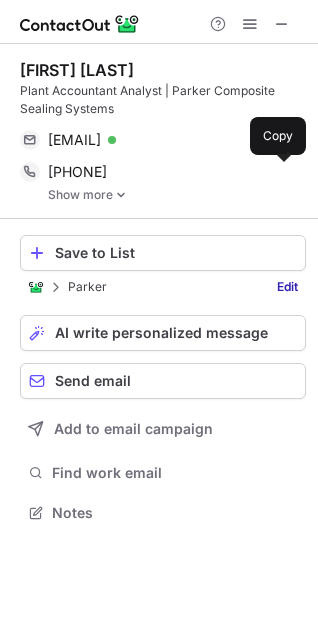 drag, startPoint x: 283, startPoint y: 173, endPoint x: 4, endPoint y: 40, distance: 309.07928 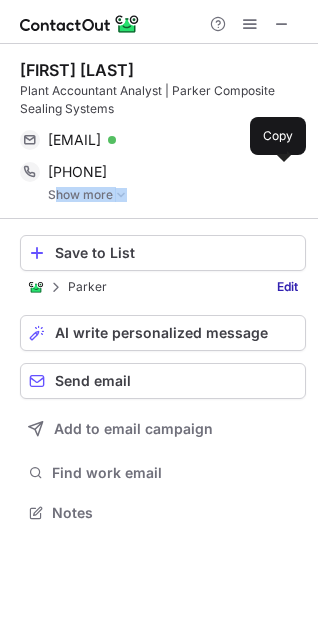 drag, startPoint x: 56, startPoint y: 201, endPoint x: 77, endPoint y: 197, distance: 21.377558 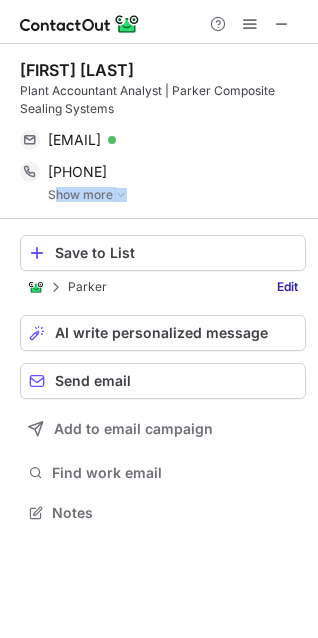 click on "Show more" at bounding box center (177, 195) 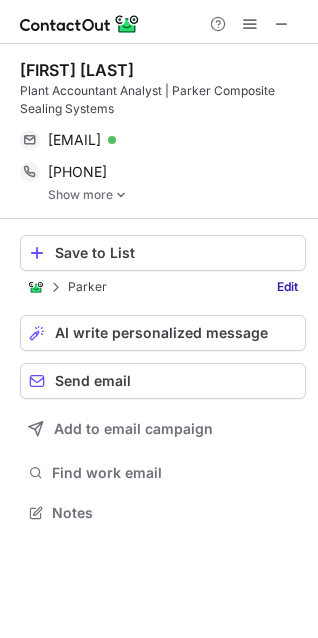 scroll, scrollTop: 10, scrollLeft: 10, axis: both 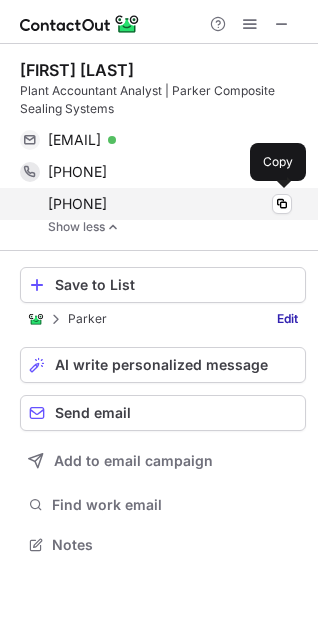 click on "[PHONE]" at bounding box center [170, 204] 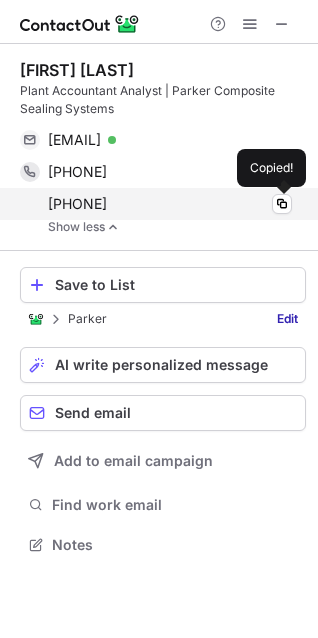 click on "[PHONE]" at bounding box center (170, 204) 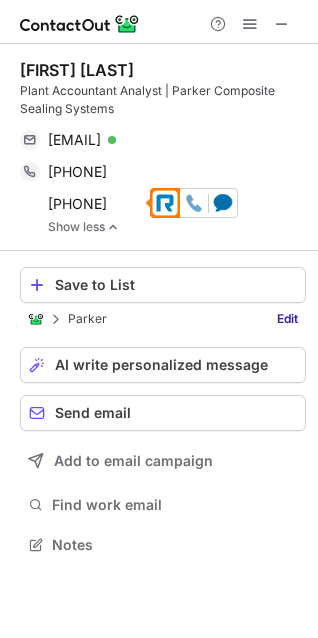 click at bounding box center [194, 203] 